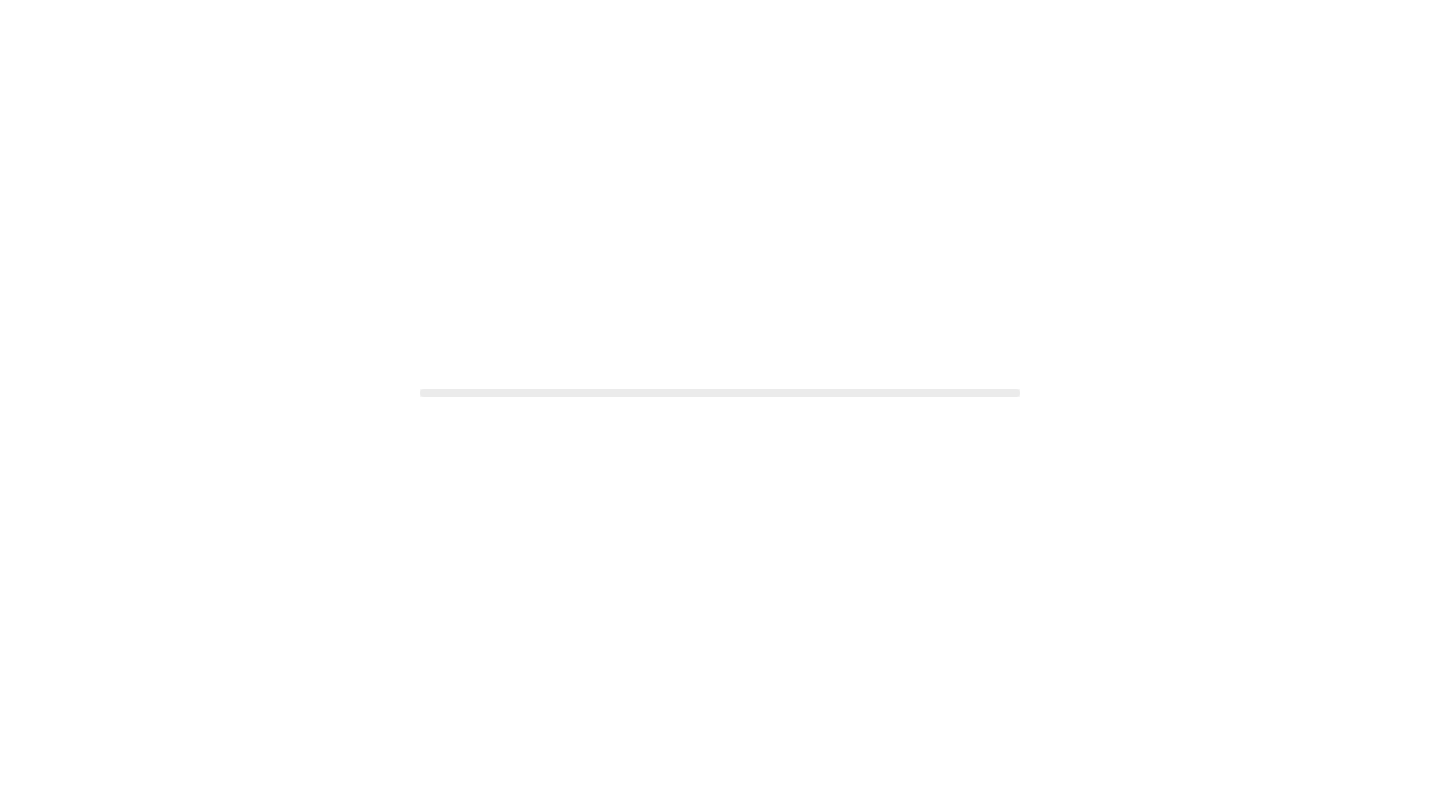 scroll, scrollTop: 0, scrollLeft: 0, axis: both 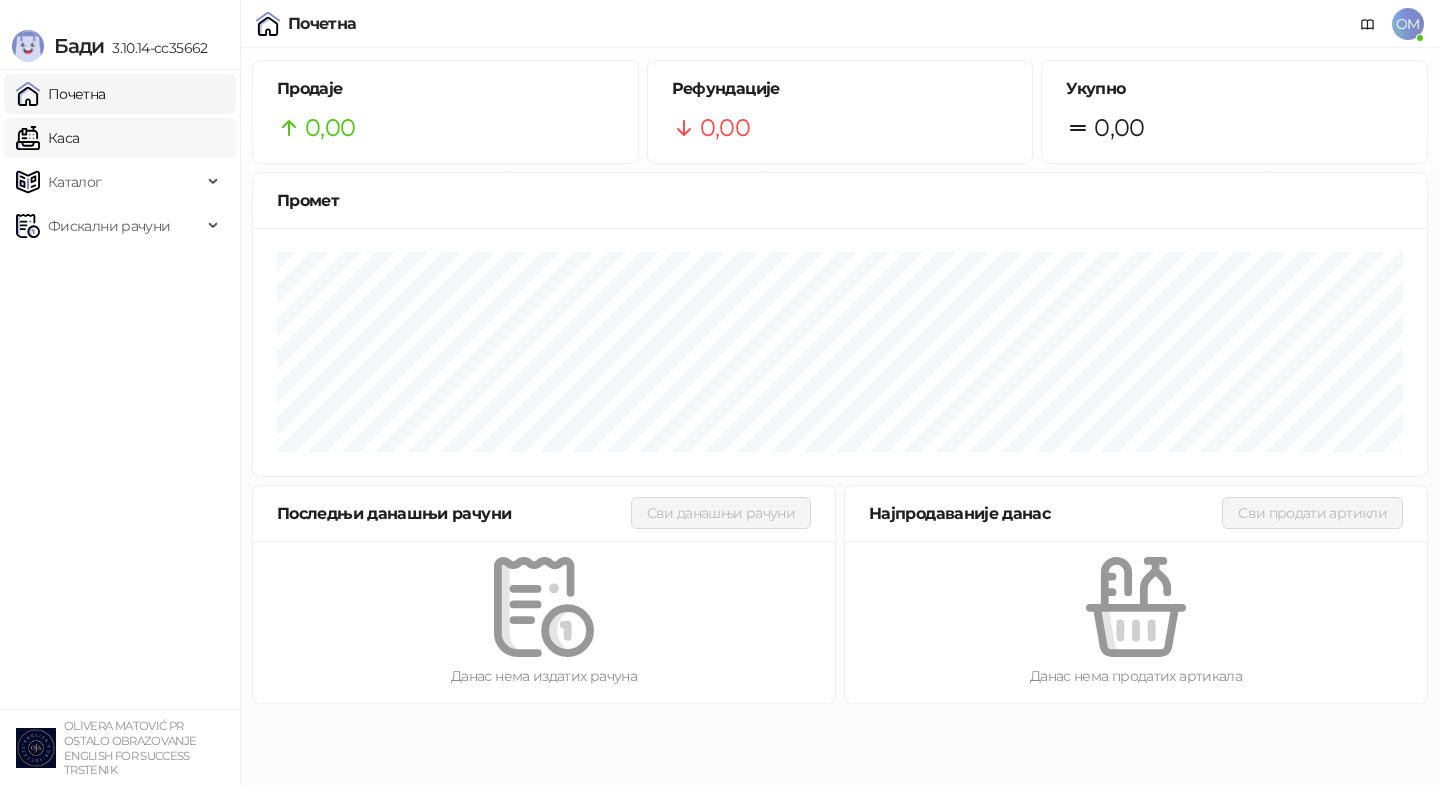 drag, startPoint x: 126, startPoint y: 141, endPoint x: 141, endPoint y: 140, distance: 15.033297 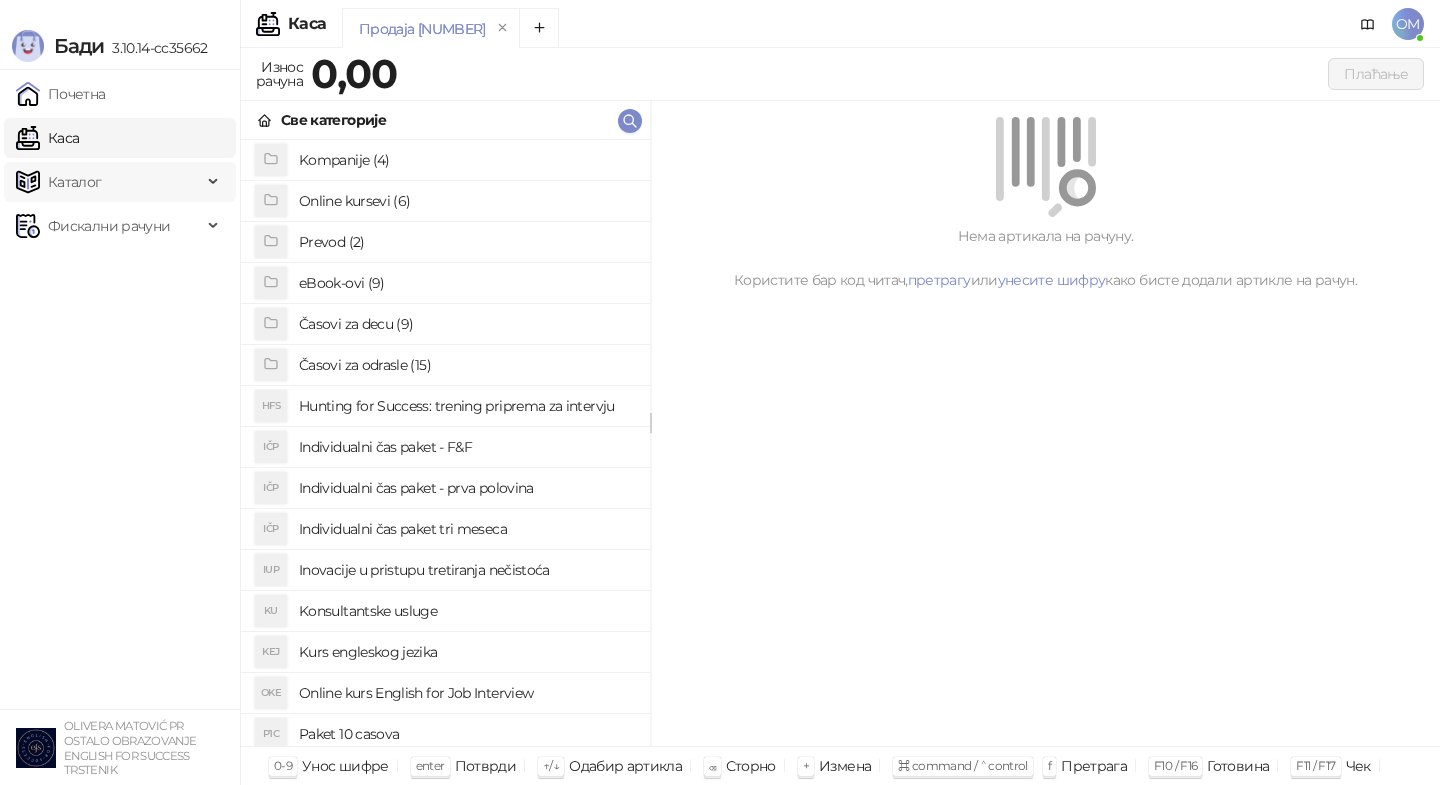 click on "Каталог" at bounding box center (109, 182) 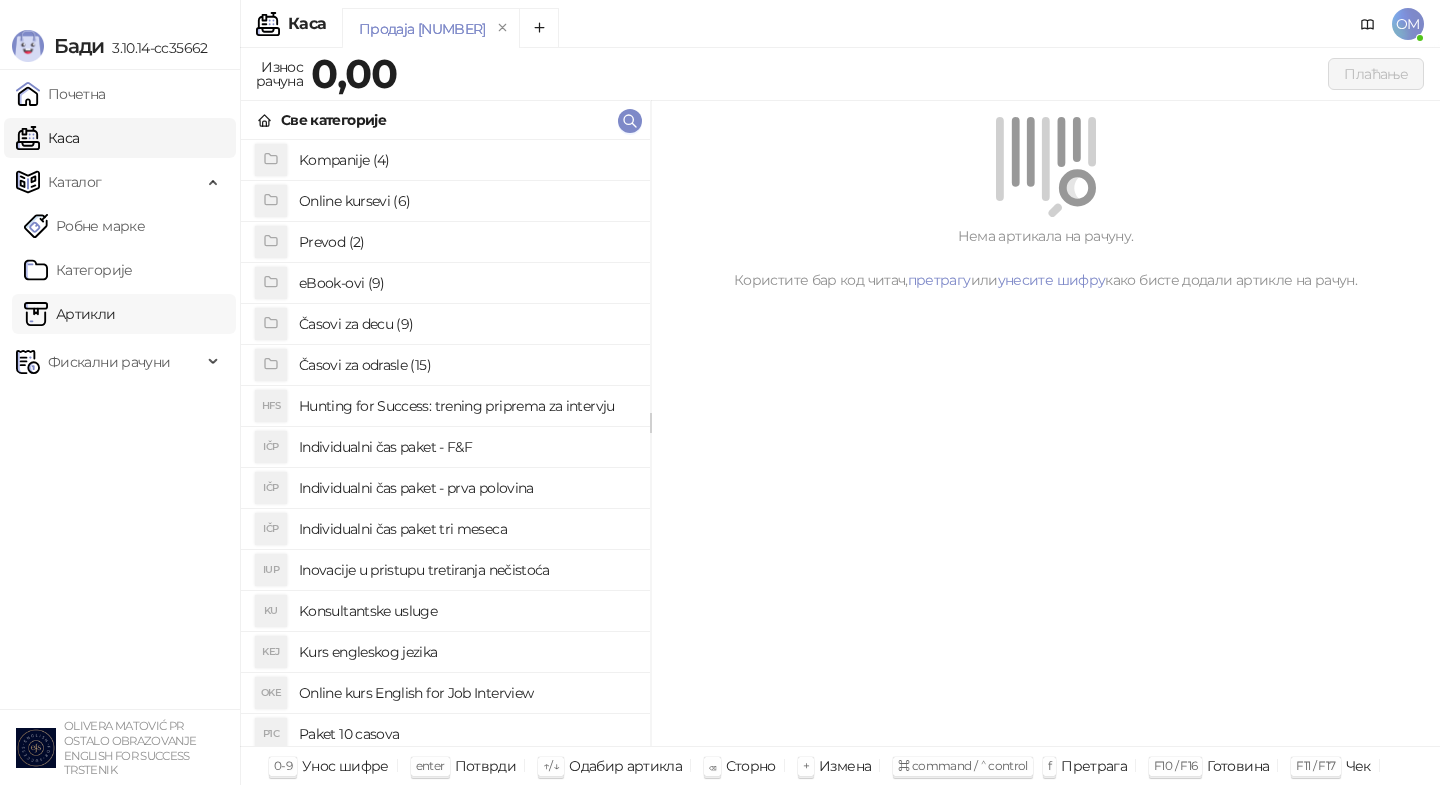 click on "Артикли" at bounding box center [70, 314] 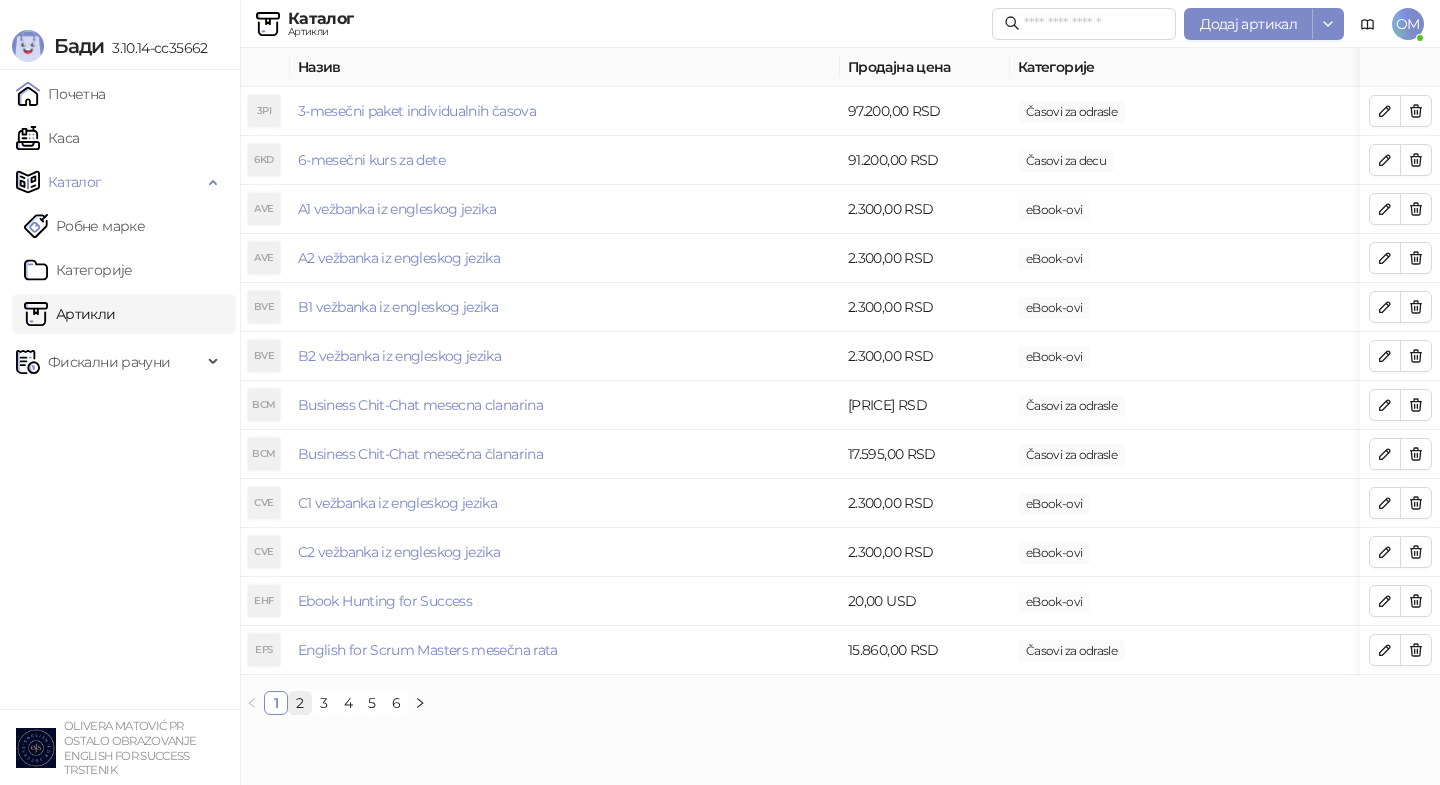 click on "2" at bounding box center [300, 703] 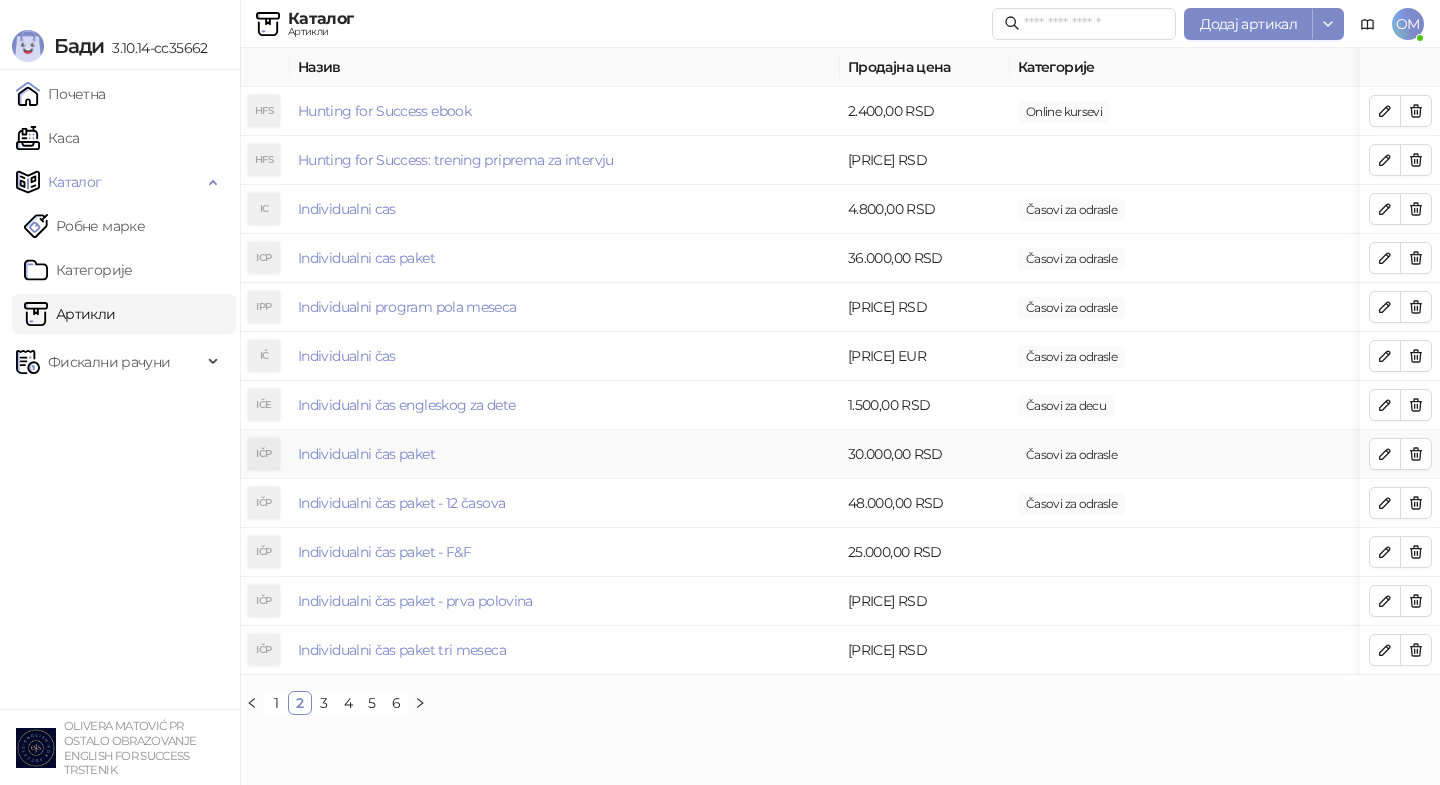 click on "Individualni čas paket" at bounding box center (565, 454) 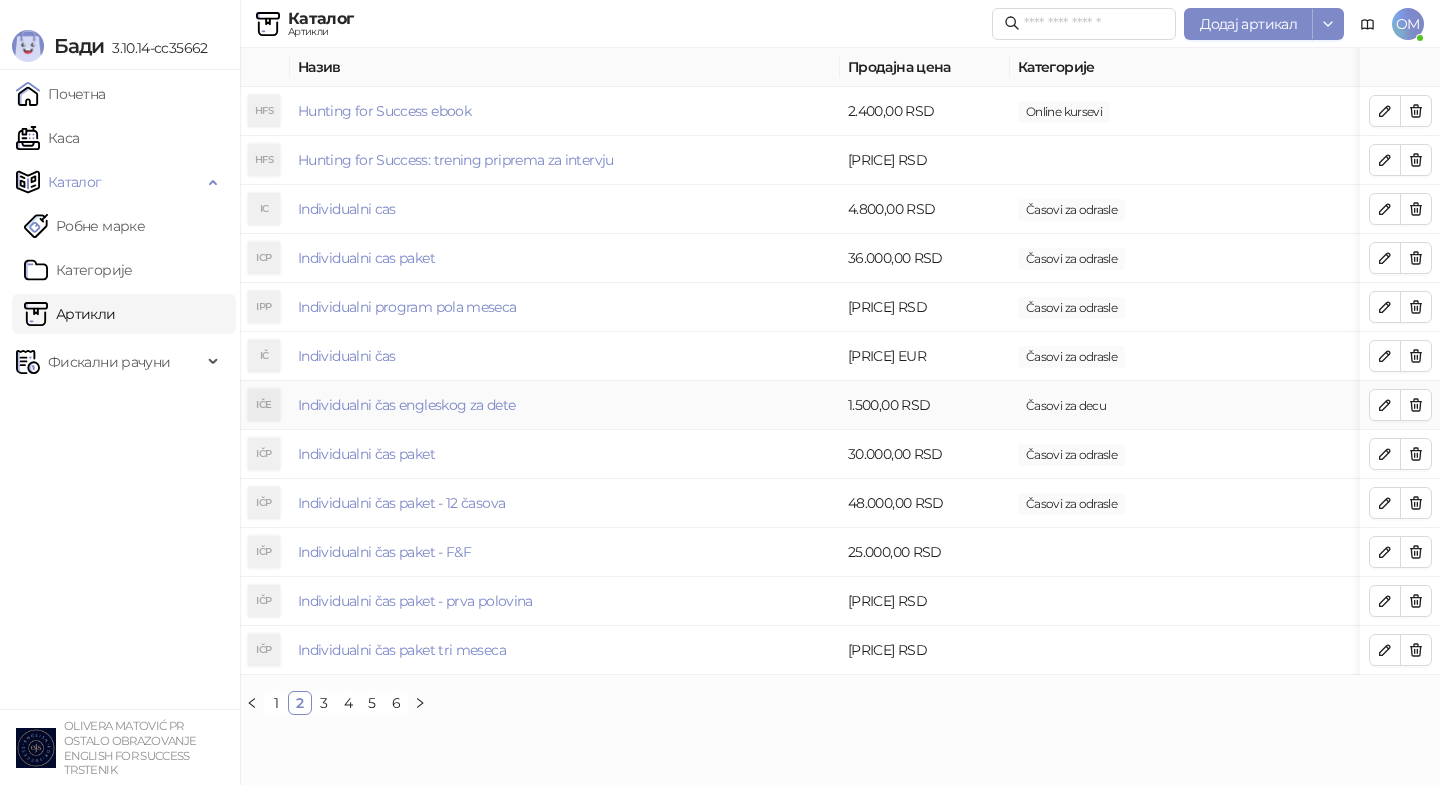click on "Individualni čas engleskog za dete" at bounding box center [565, 405] 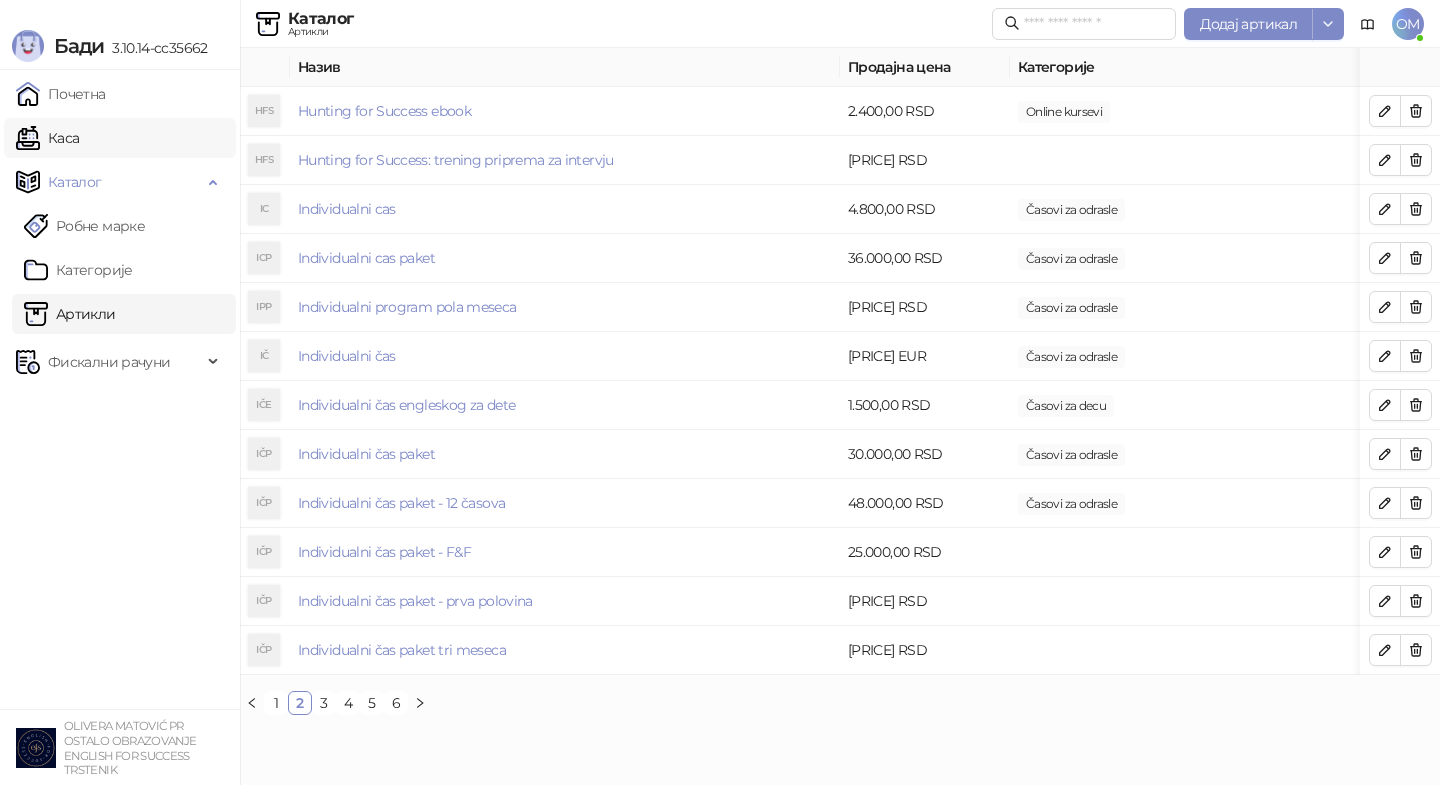 click on "Каса" at bounding box center [47, 138] 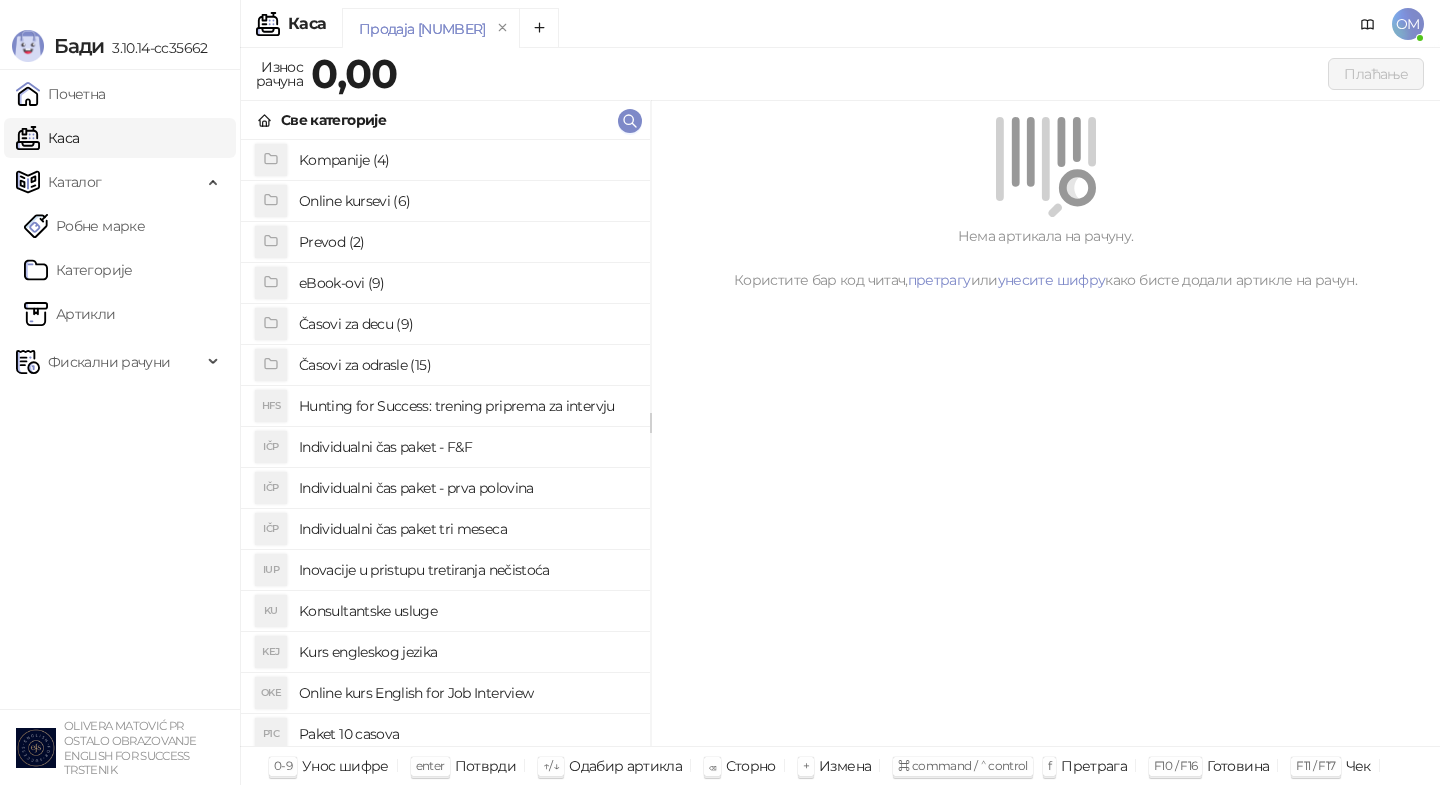 click on "Časovi za decu (9)" at bounding box center [466, 324] 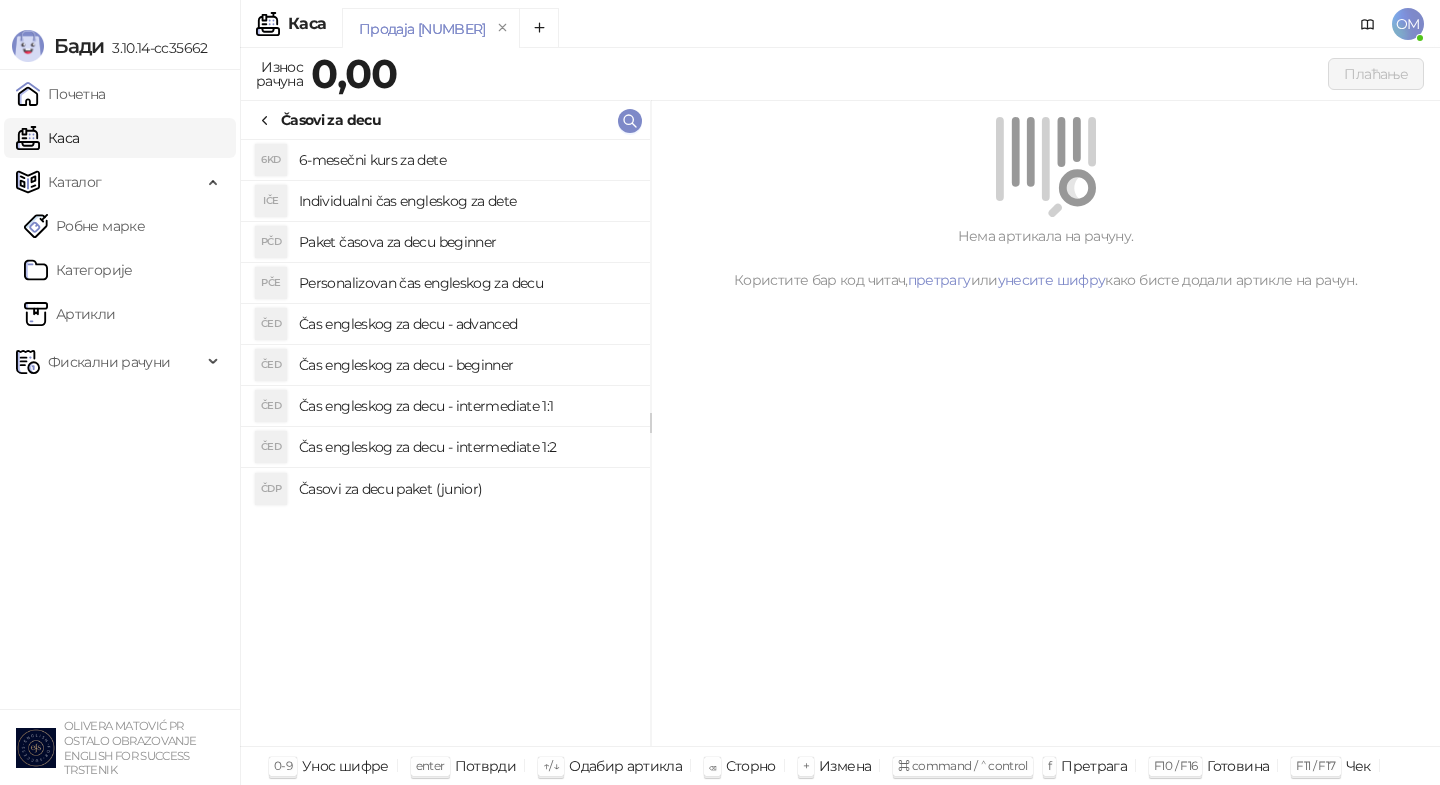 click on "Individualni čas engleskog za dete" at bounding box center (466, 201) 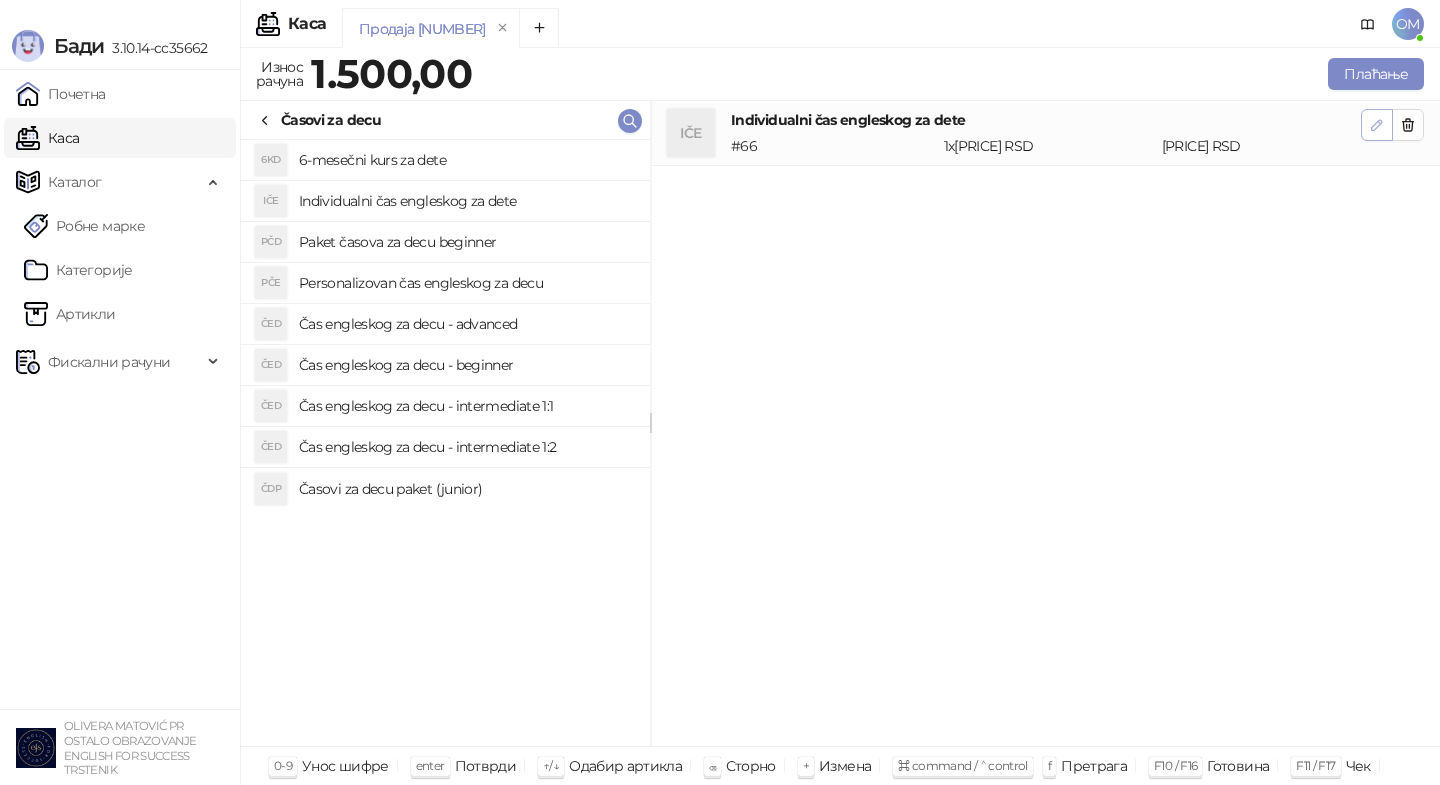 click 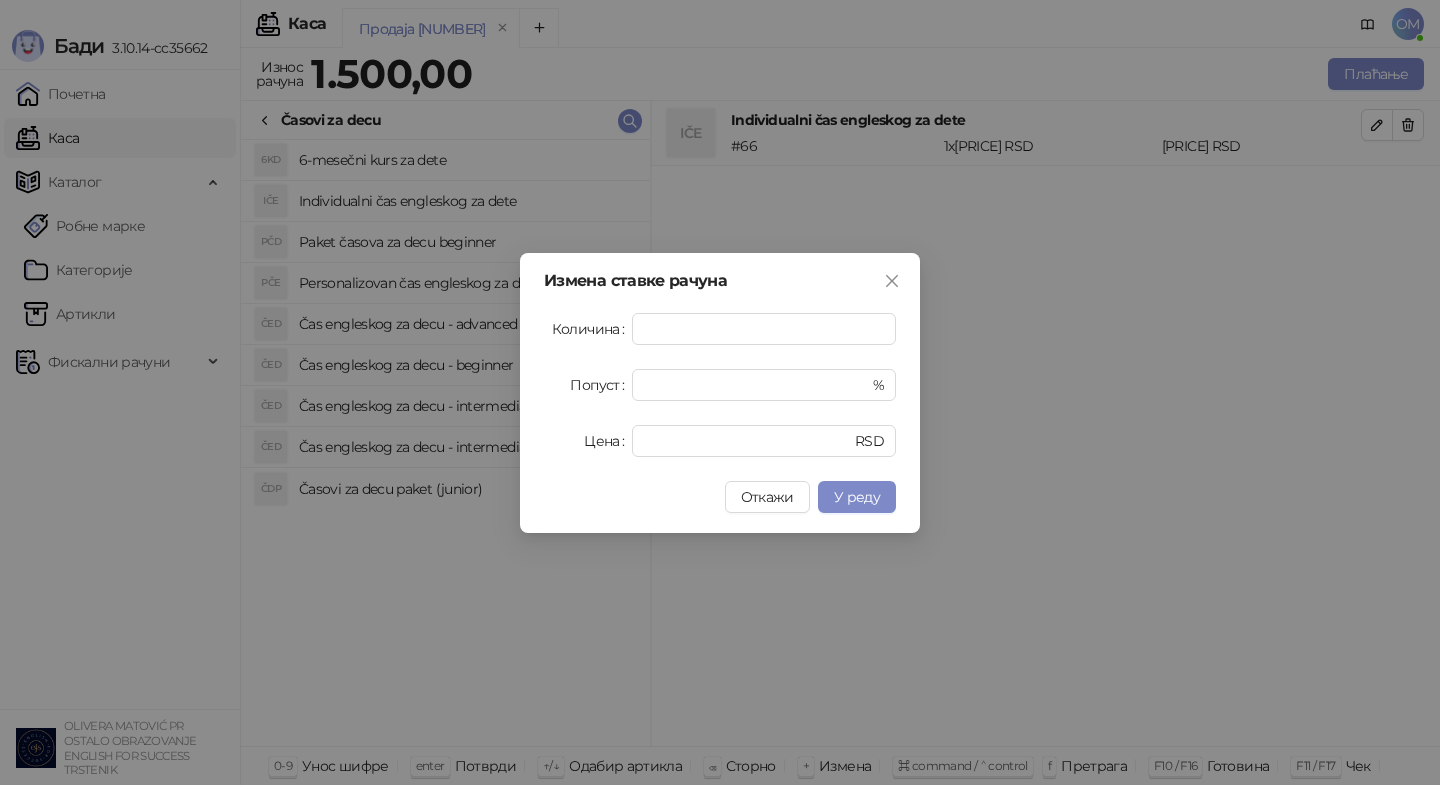 type on "**" 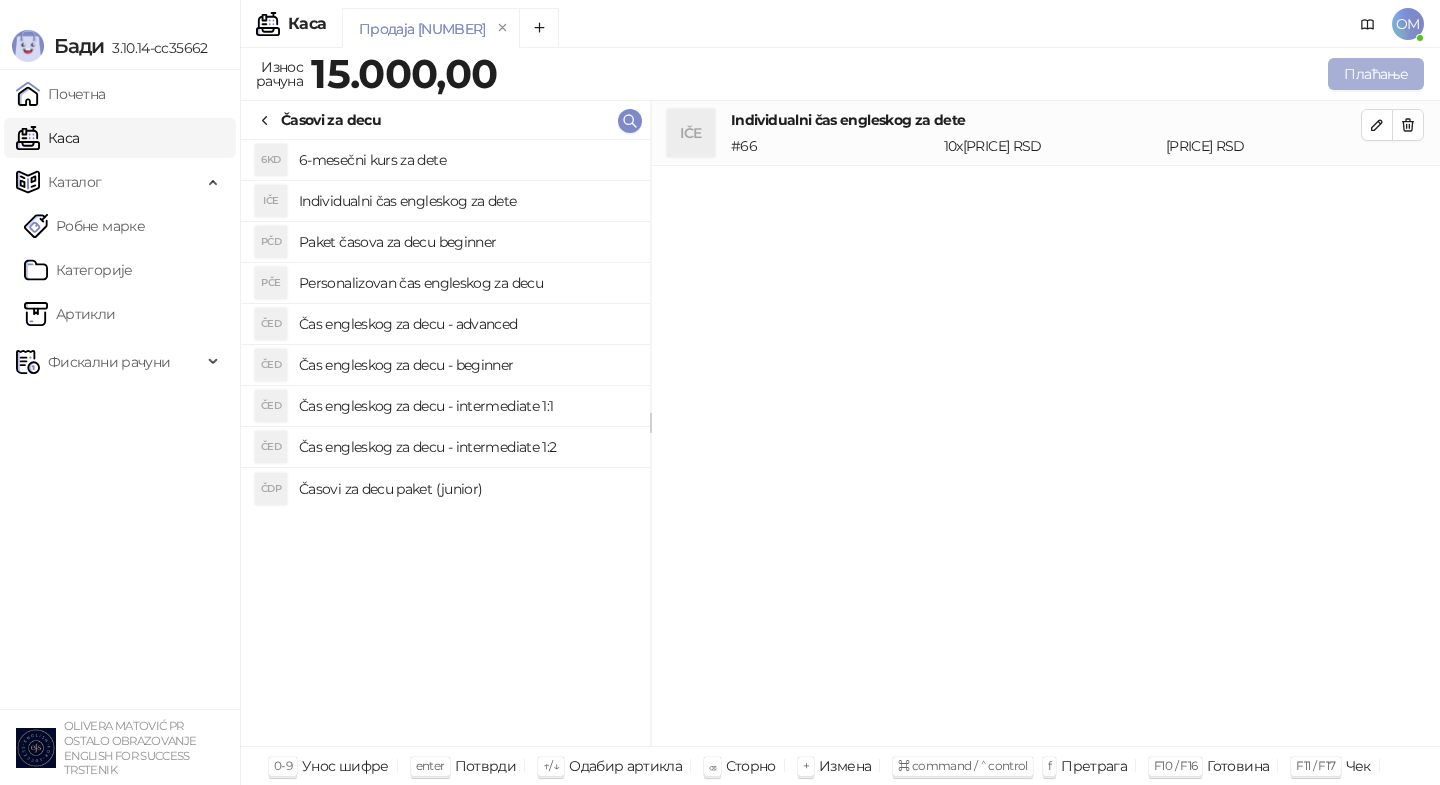 click on "Плаћање" at bounding box center [1376, 74] 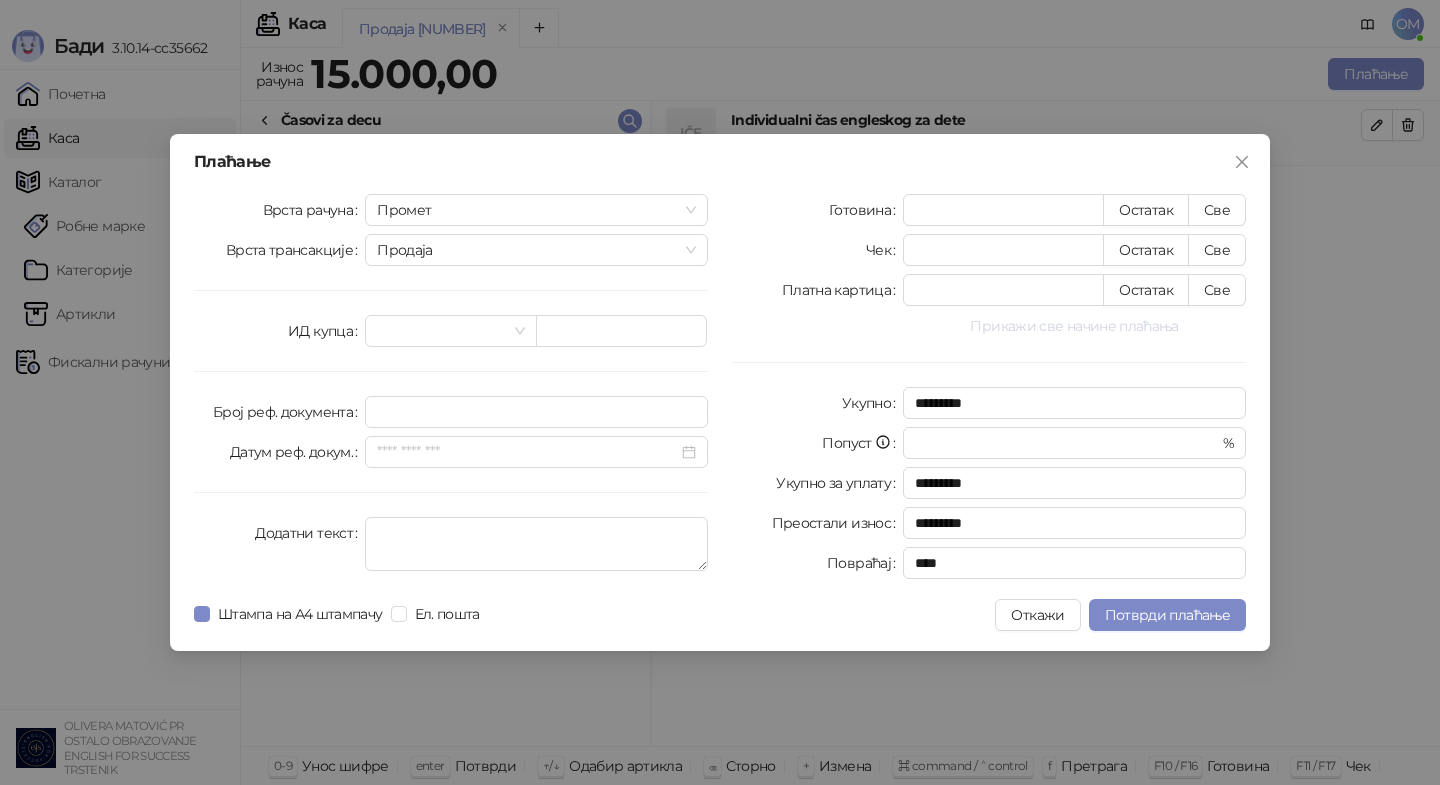 click on "Прикажи све начине плаћања" at bounding box center [1074, 326] 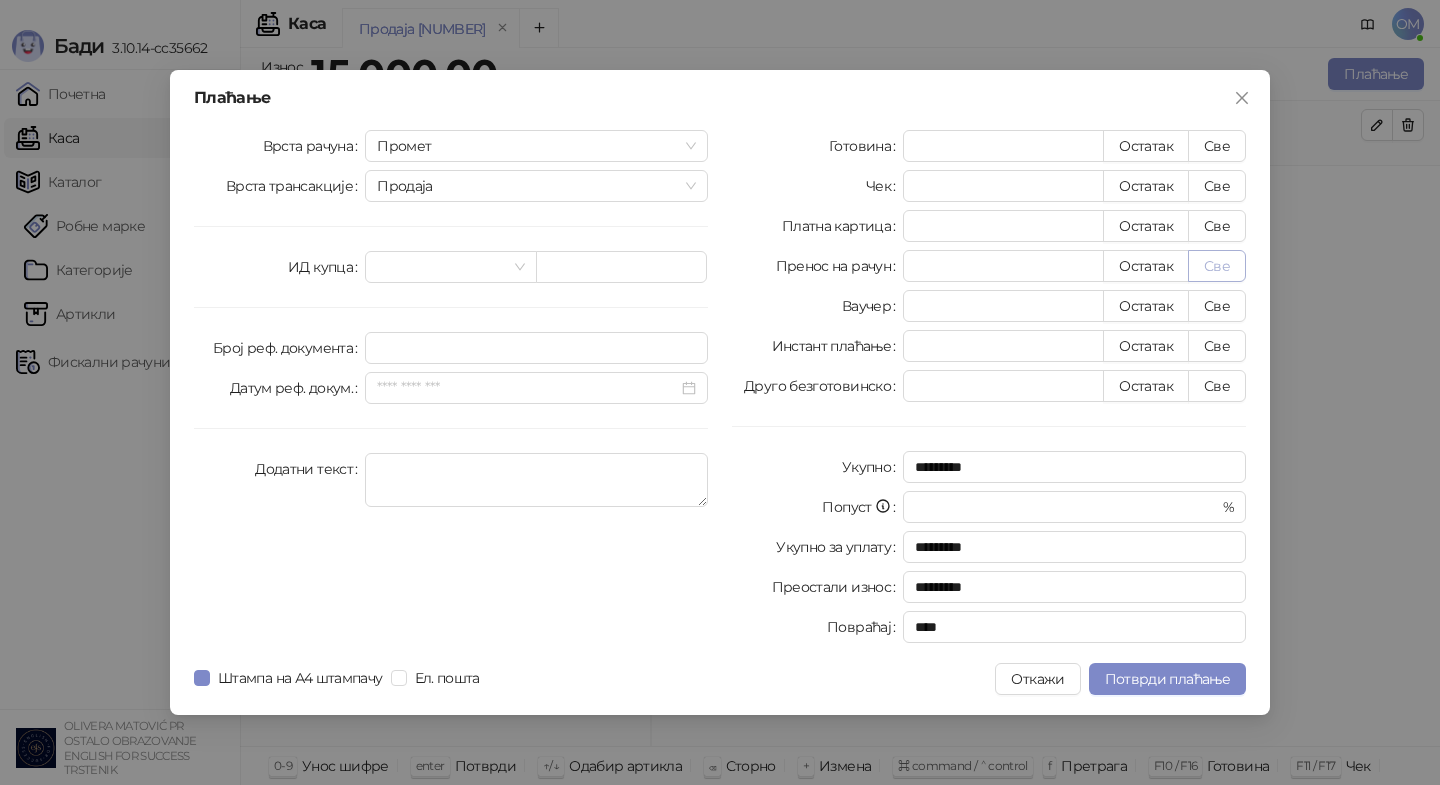 click on "Све" at bounding box center (1217, 266) 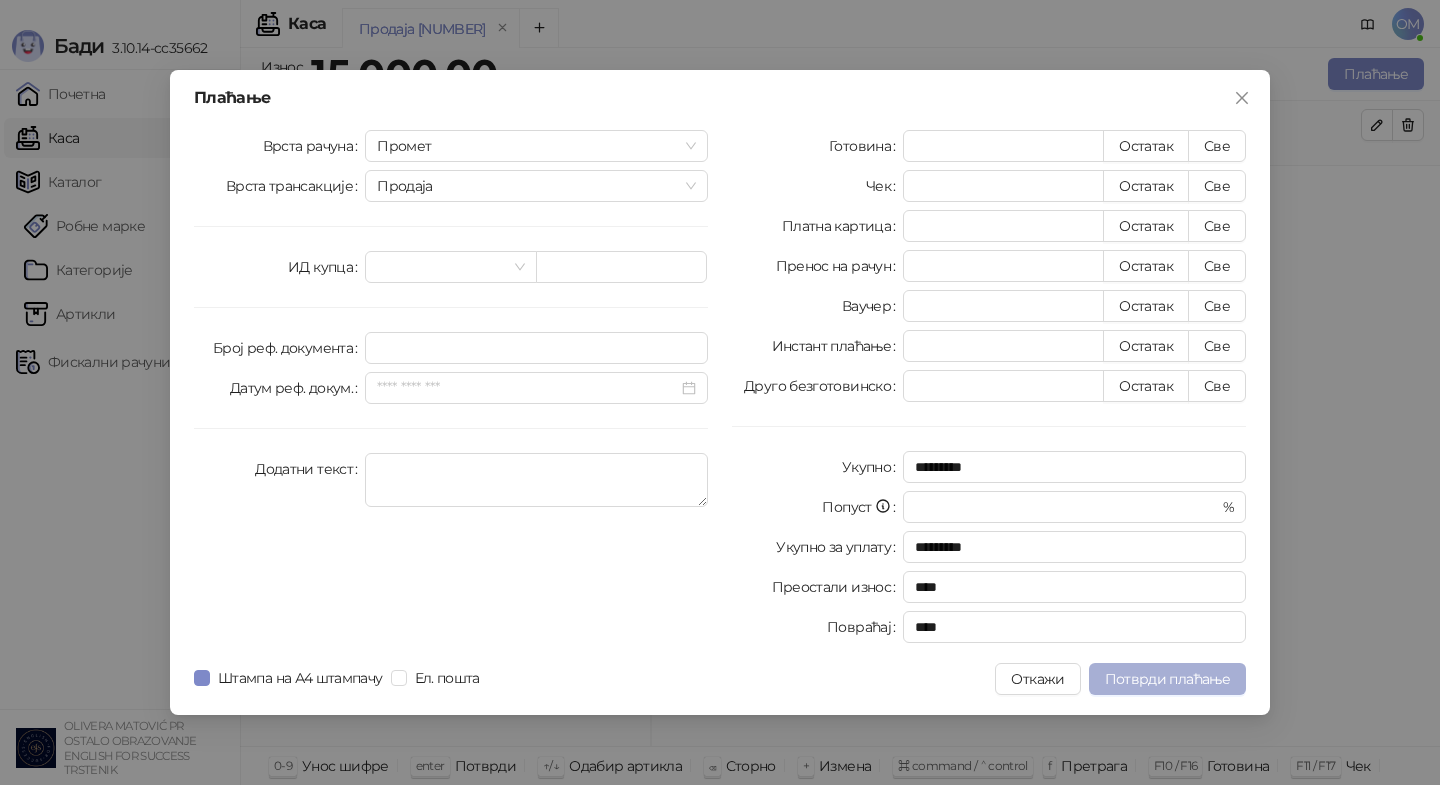 click on "Потврди плаћање" at bounding box center [1167, 679] 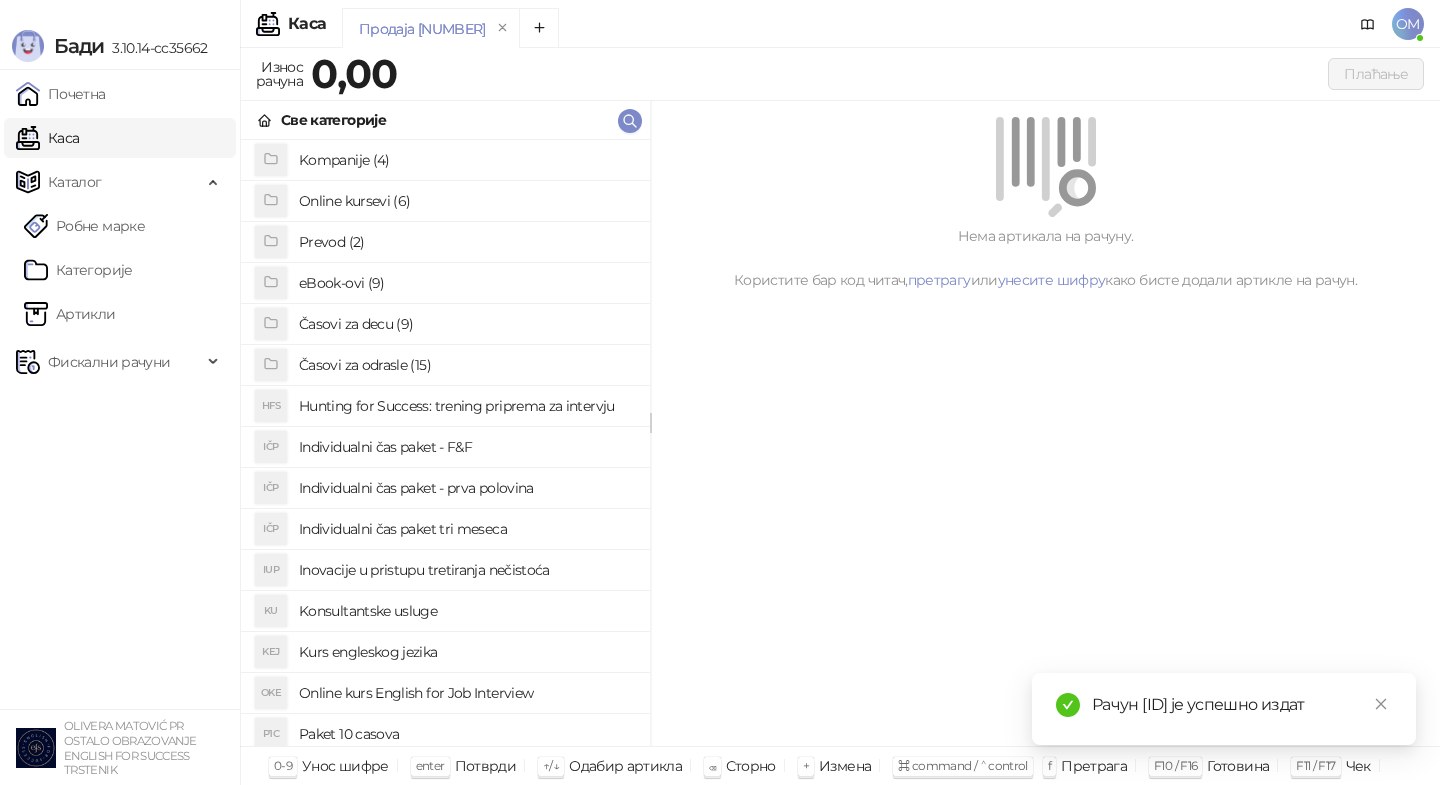 click on "Časovi za odrasle (15)" at bounding box center [466, 365] 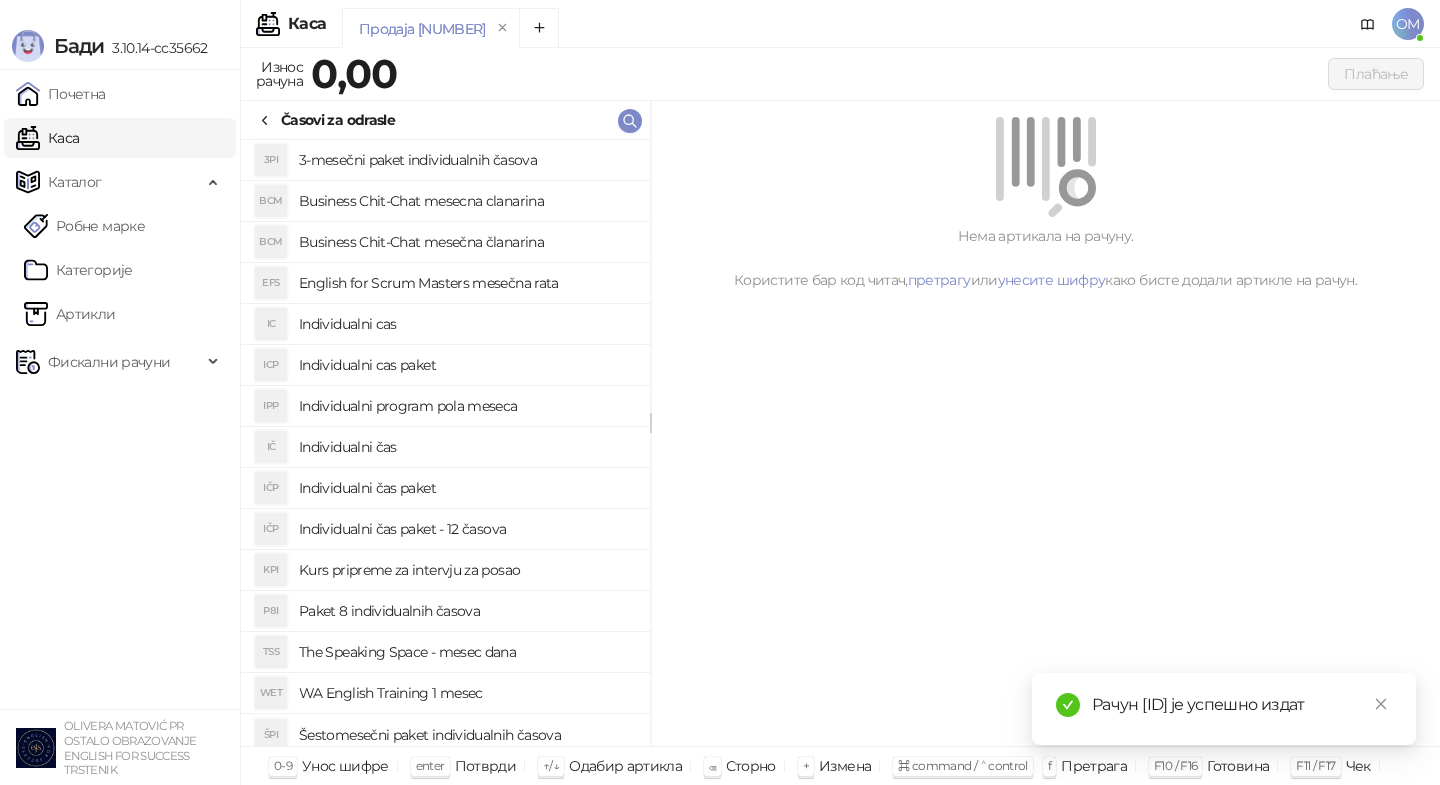 click on "Individualni cas paket" at bounding box center [466, 365] 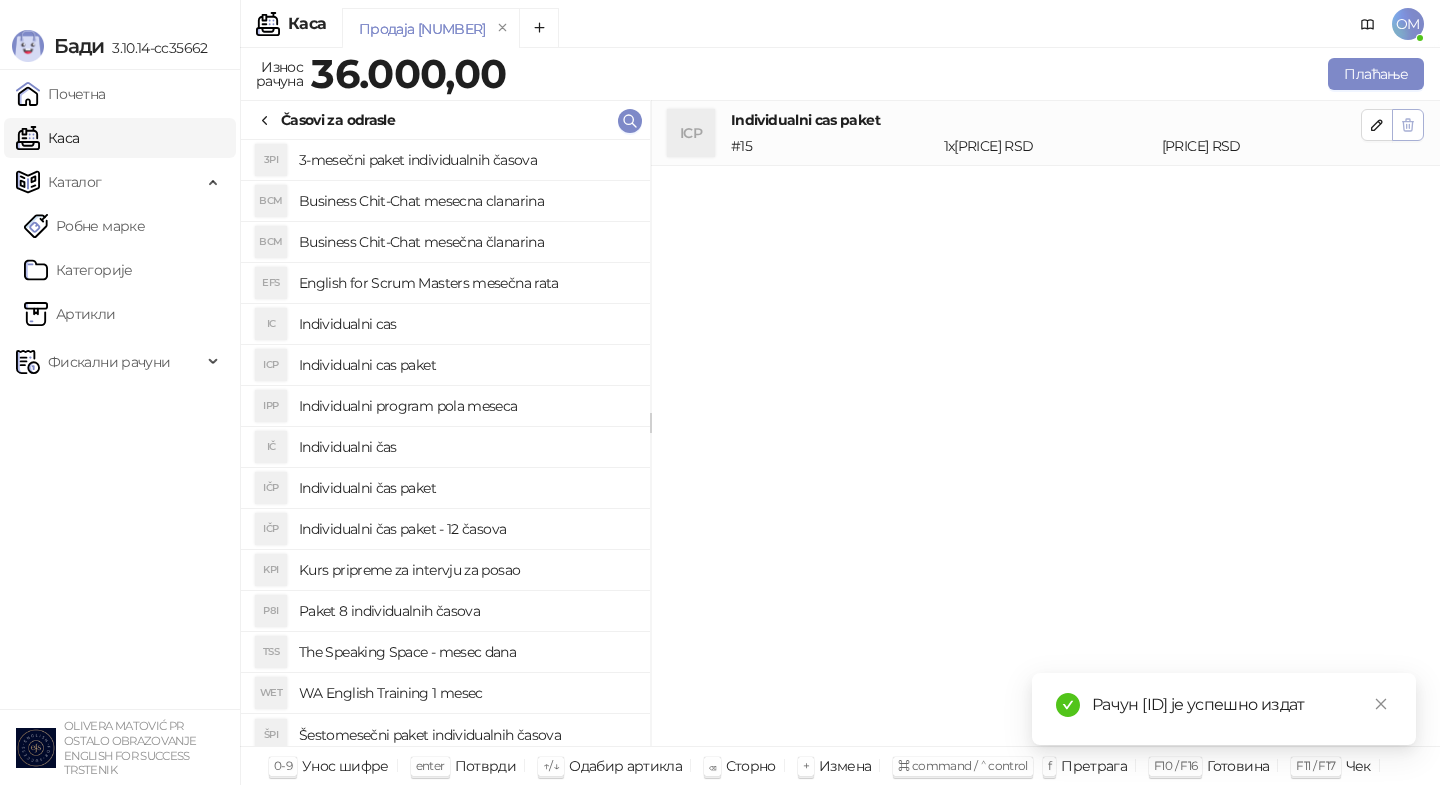 click 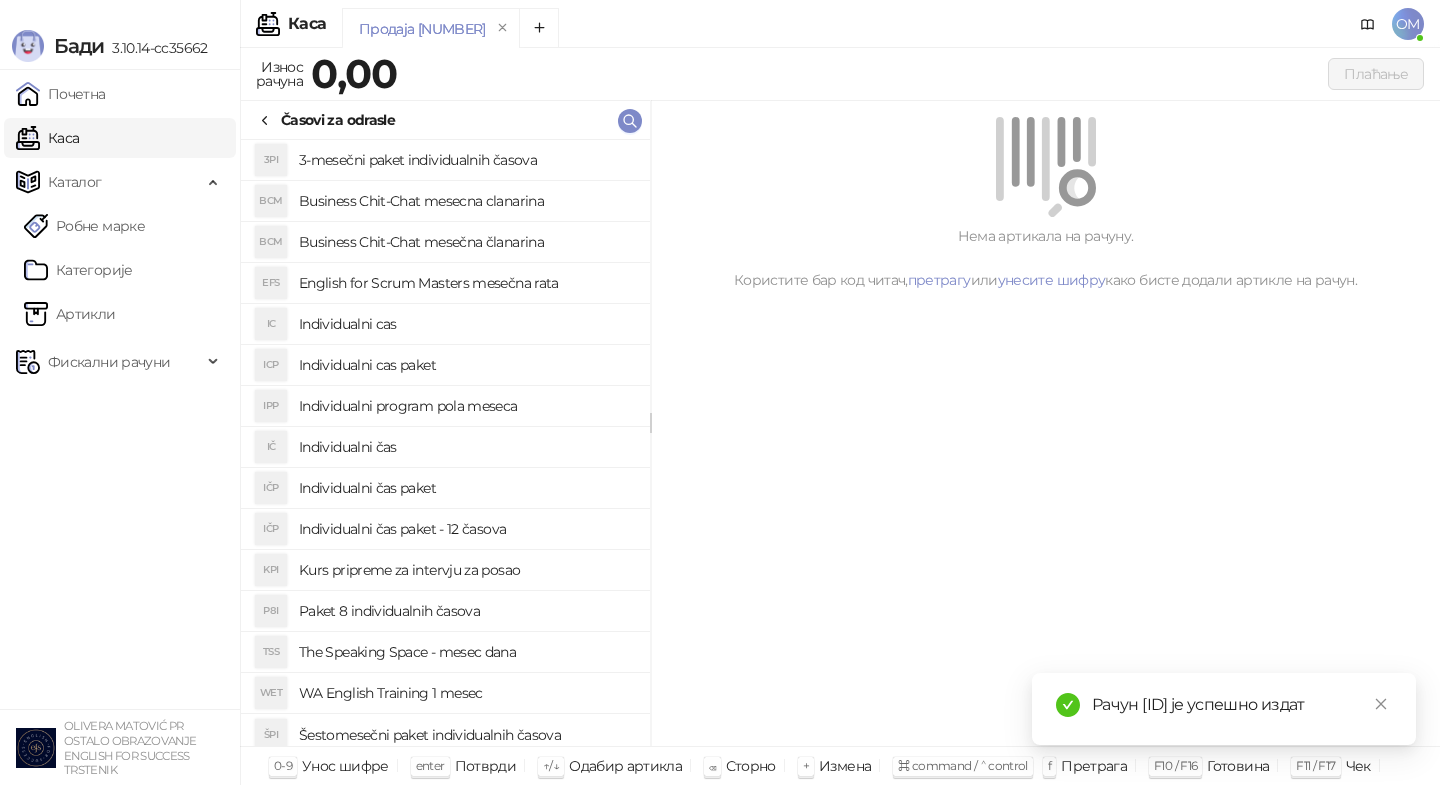 click on "Individualni čas paket" at bounding box center (466, 488) 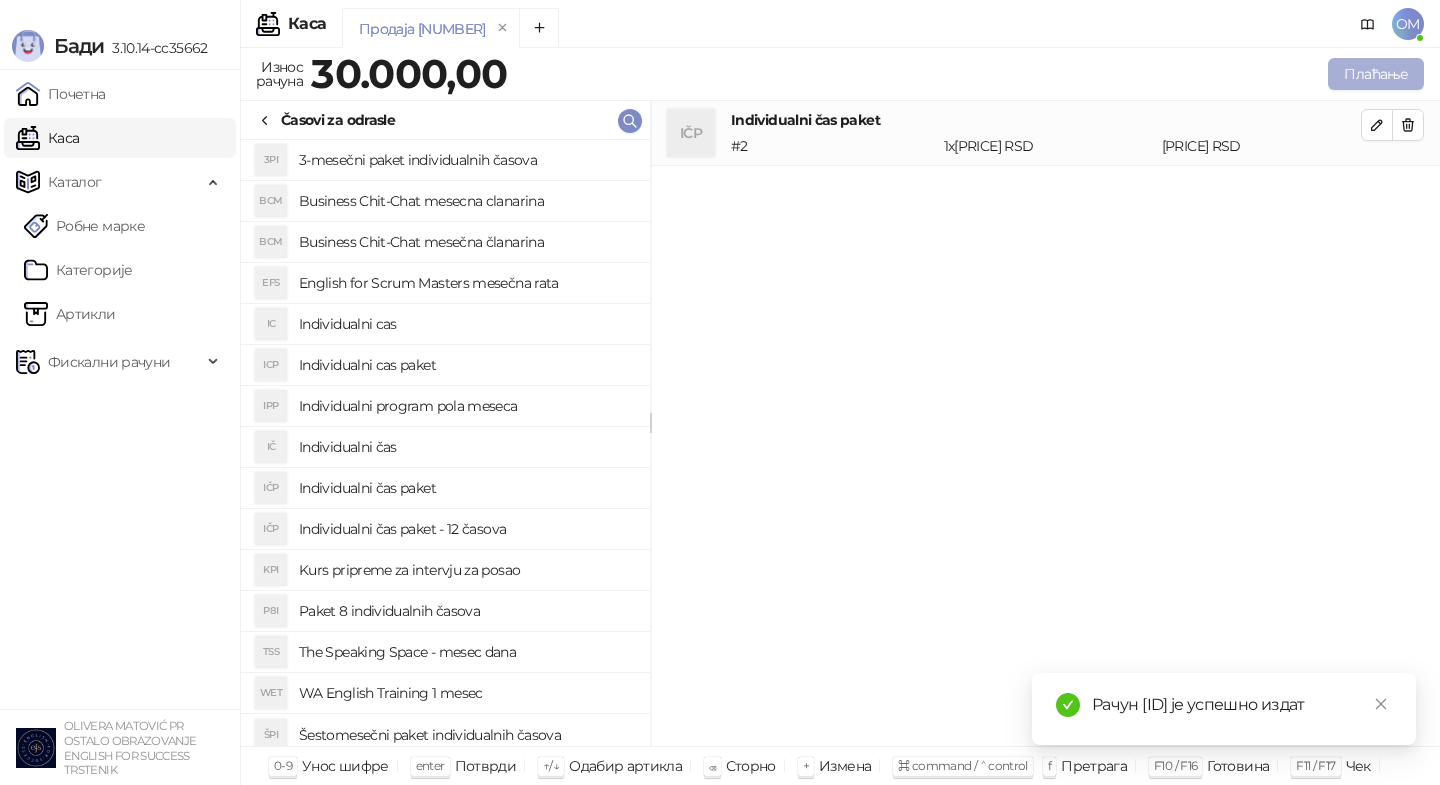 click on "Плаћање" at bounding box center (1376, 74) 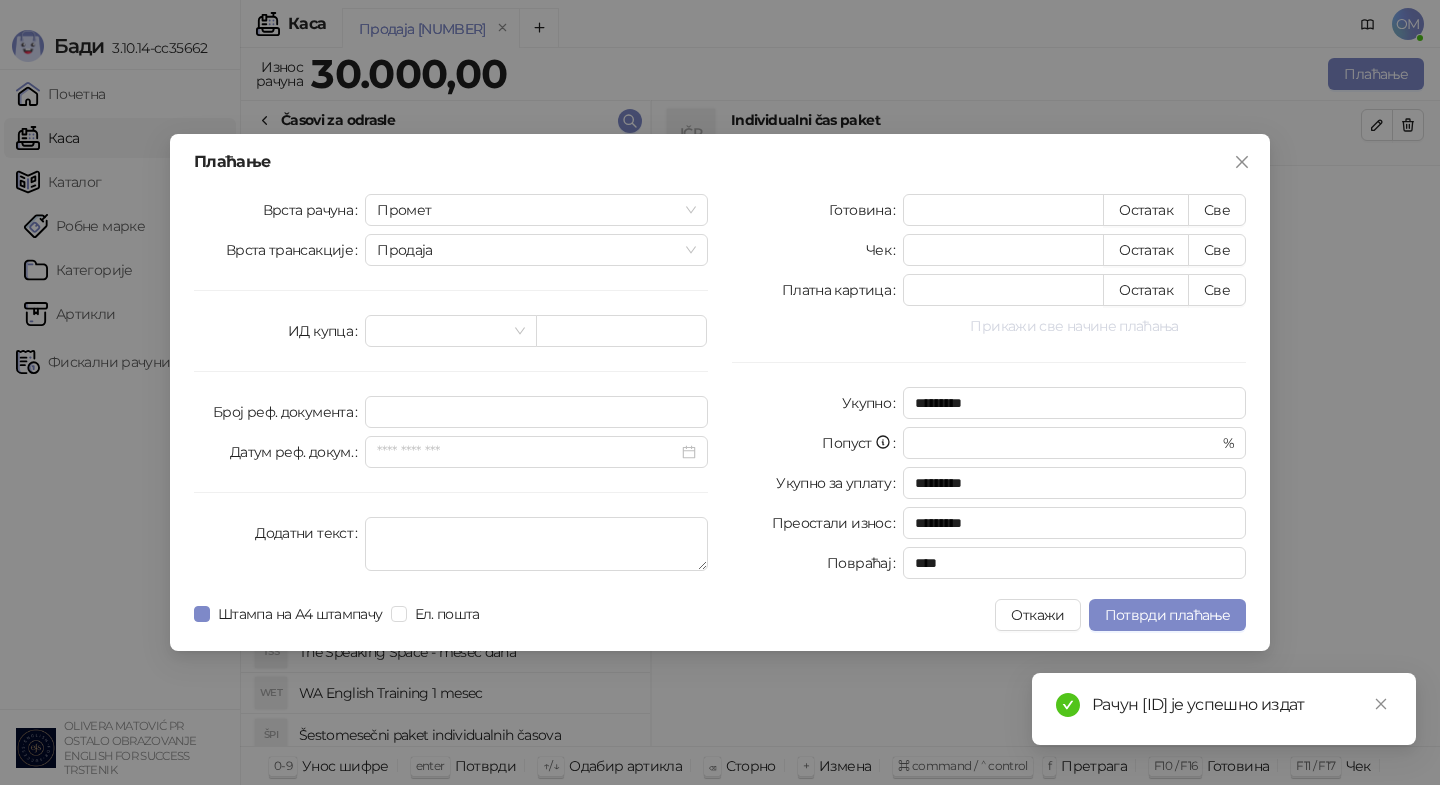 click on "Прикажи све начине плаћања" at bounding box center [1074, 326] 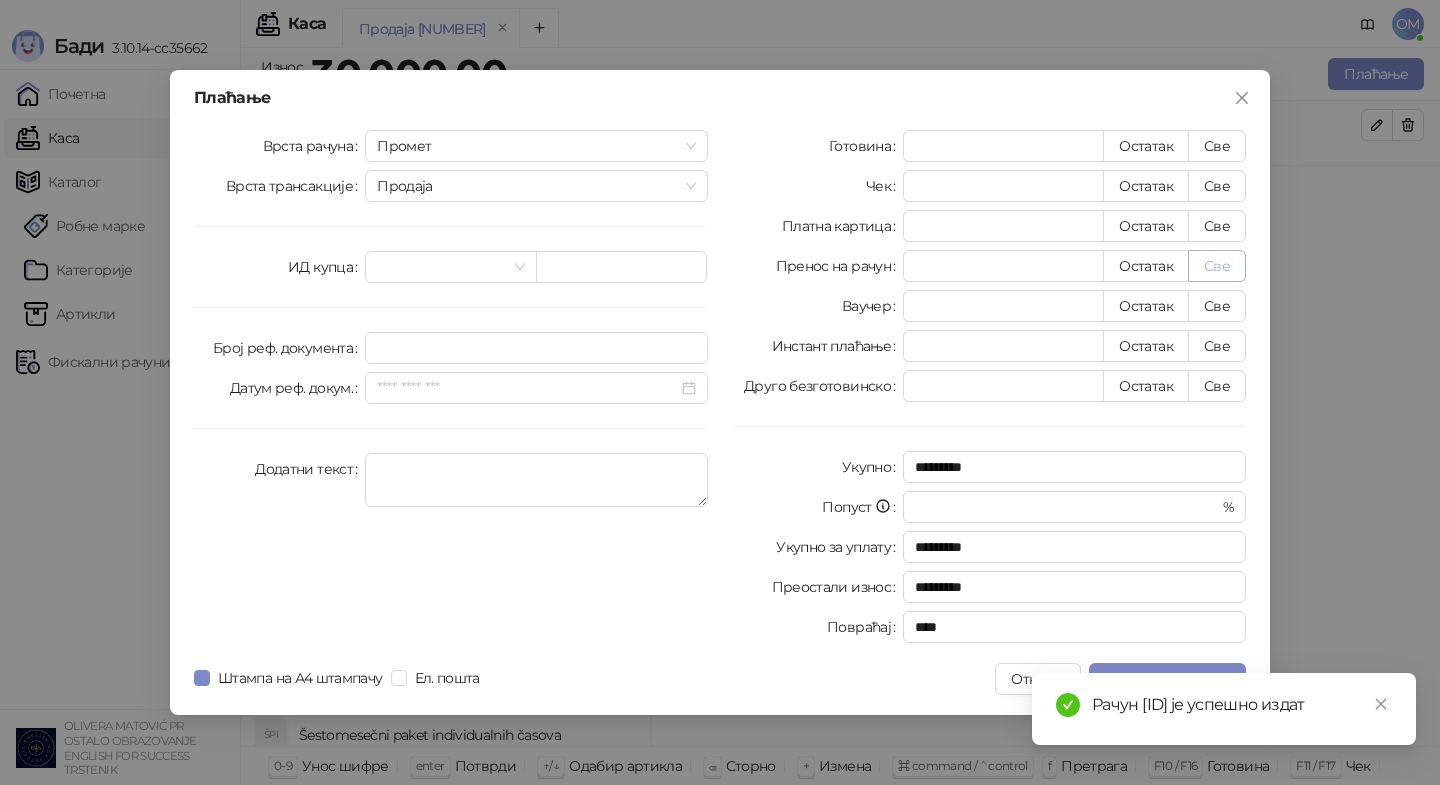click on "Све" at bounding box center [1217, 266] 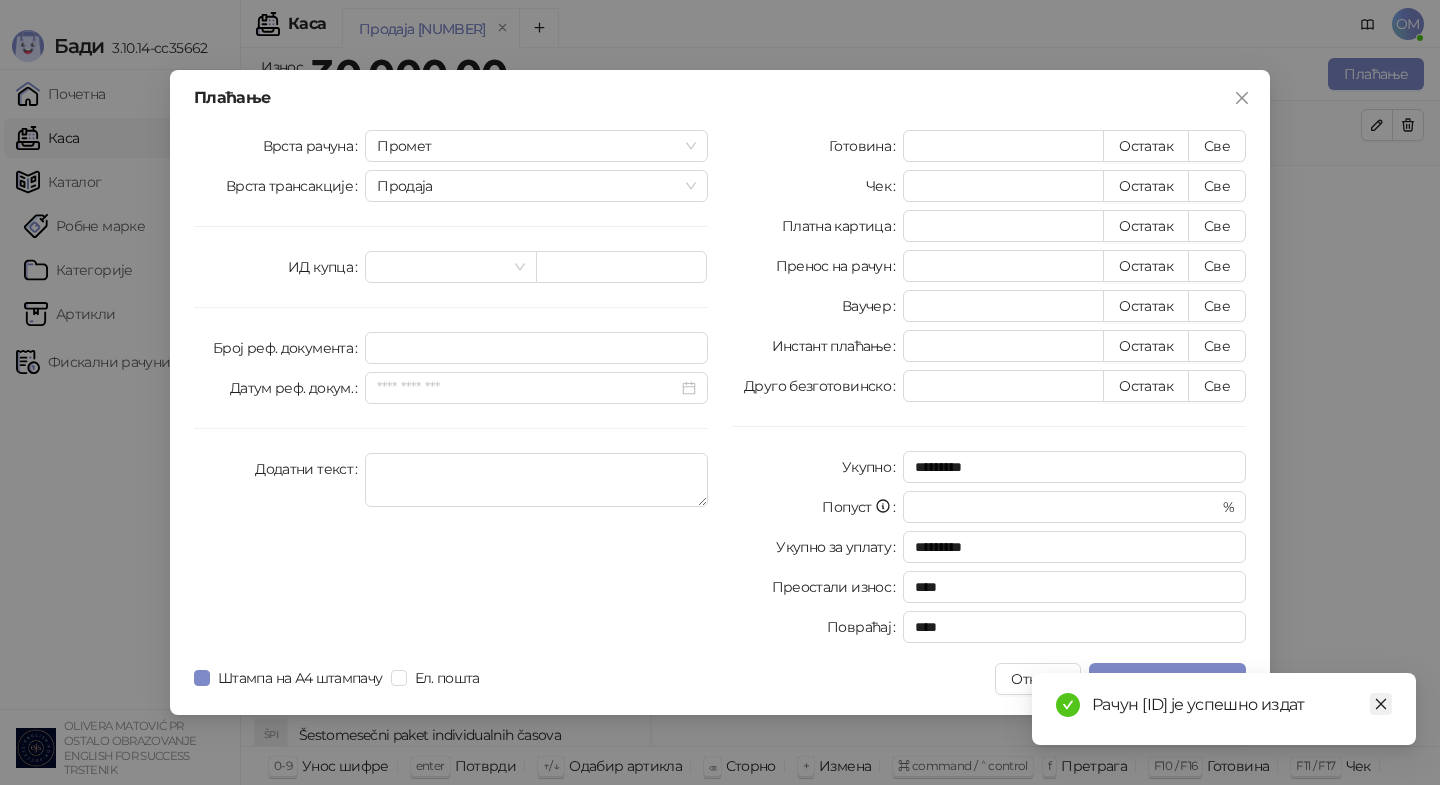 click 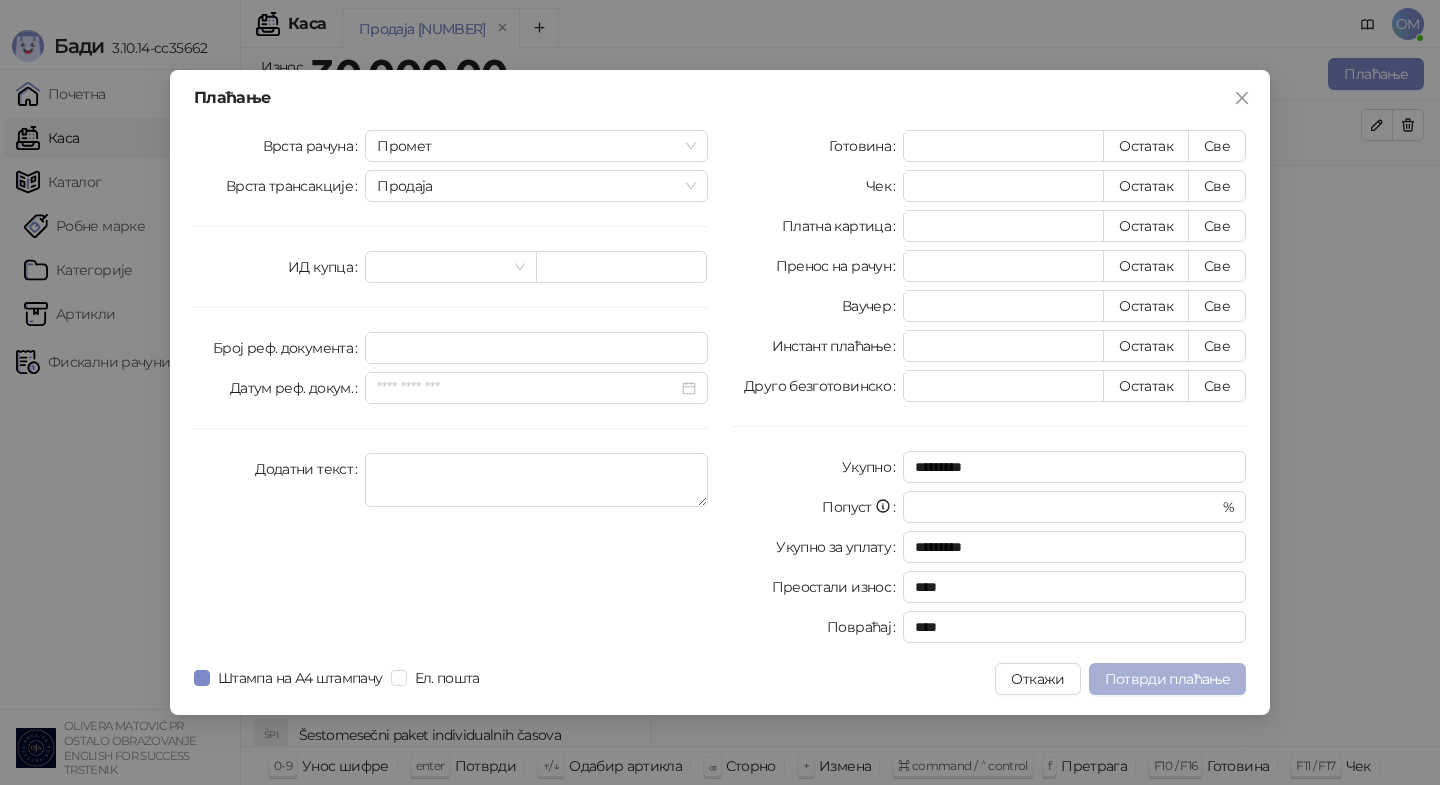 click on "Потврди плаћање" at bounding box center (1167, 679) 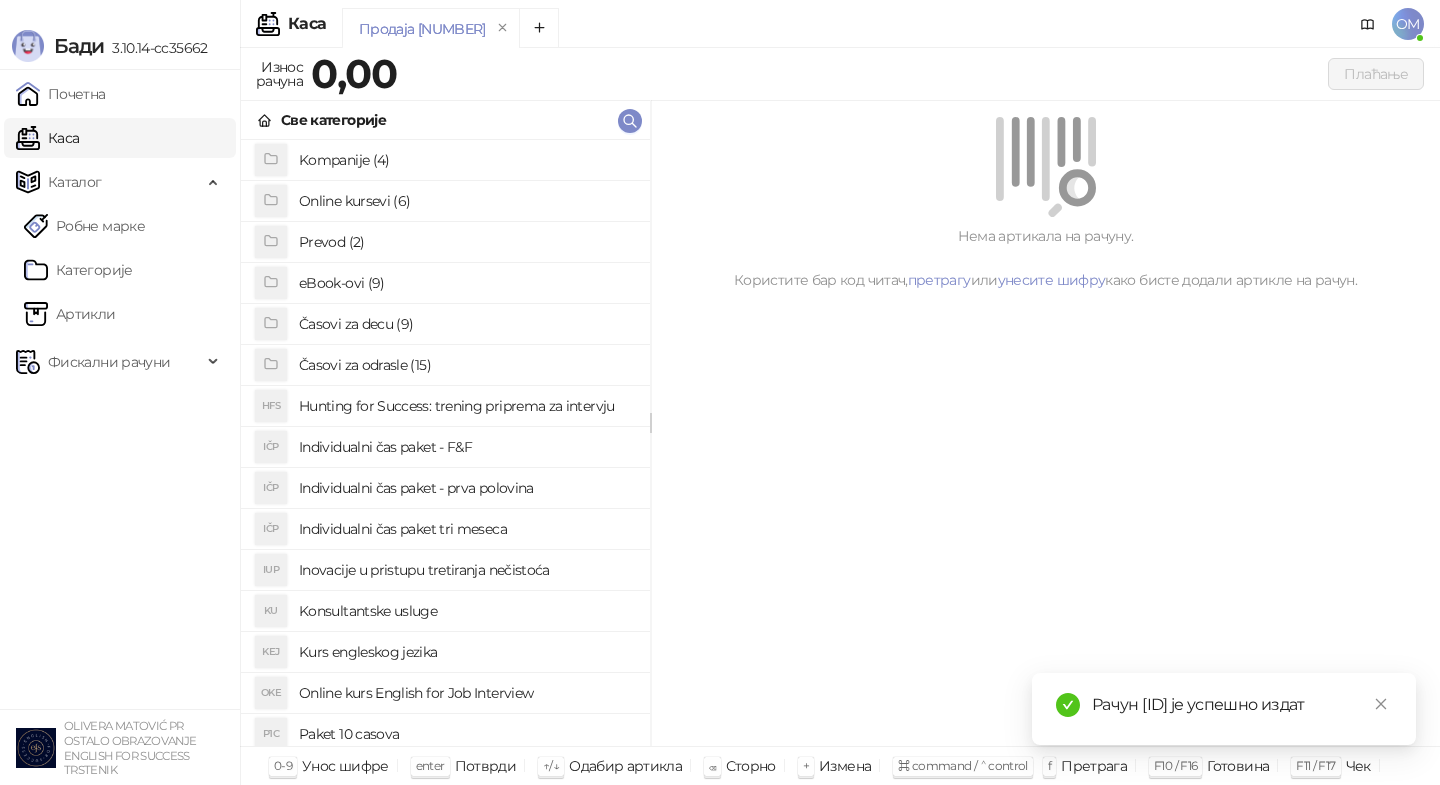 click on "Нема артикала на рачуну.  Користите бар код читач,  претрагу  или  унесите шифру  како бисте додали артикле на рачун." at bounding box center [1045, 424] 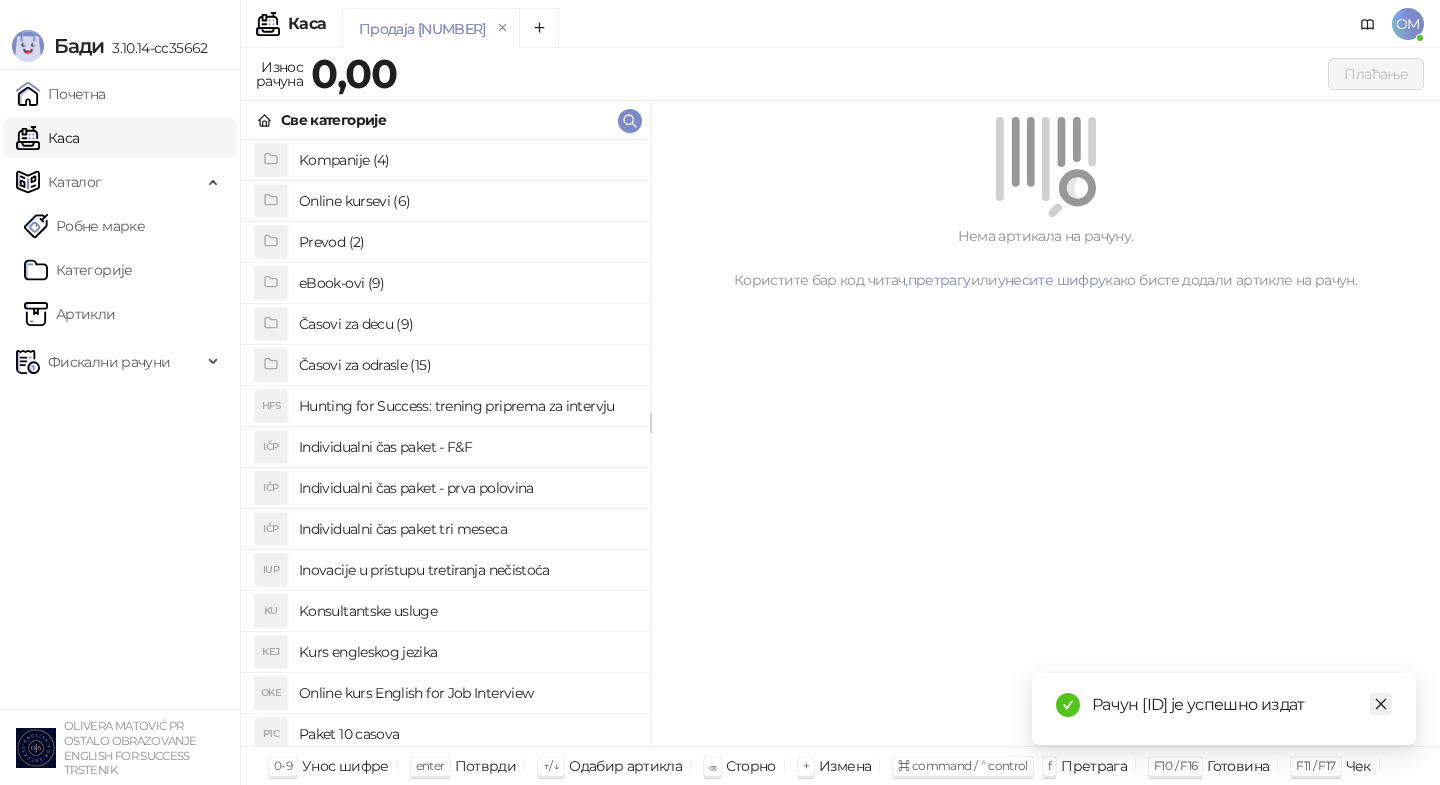 click 